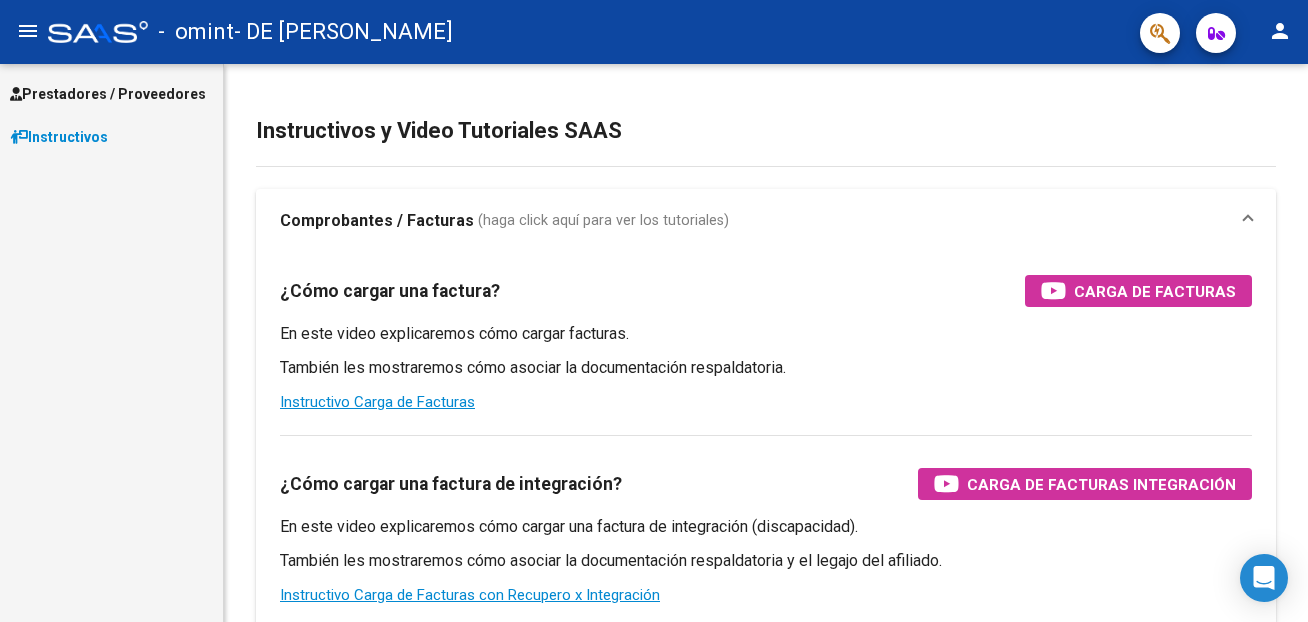 scroll, scrollTop: 0, scrollLeft: 0, axis: both 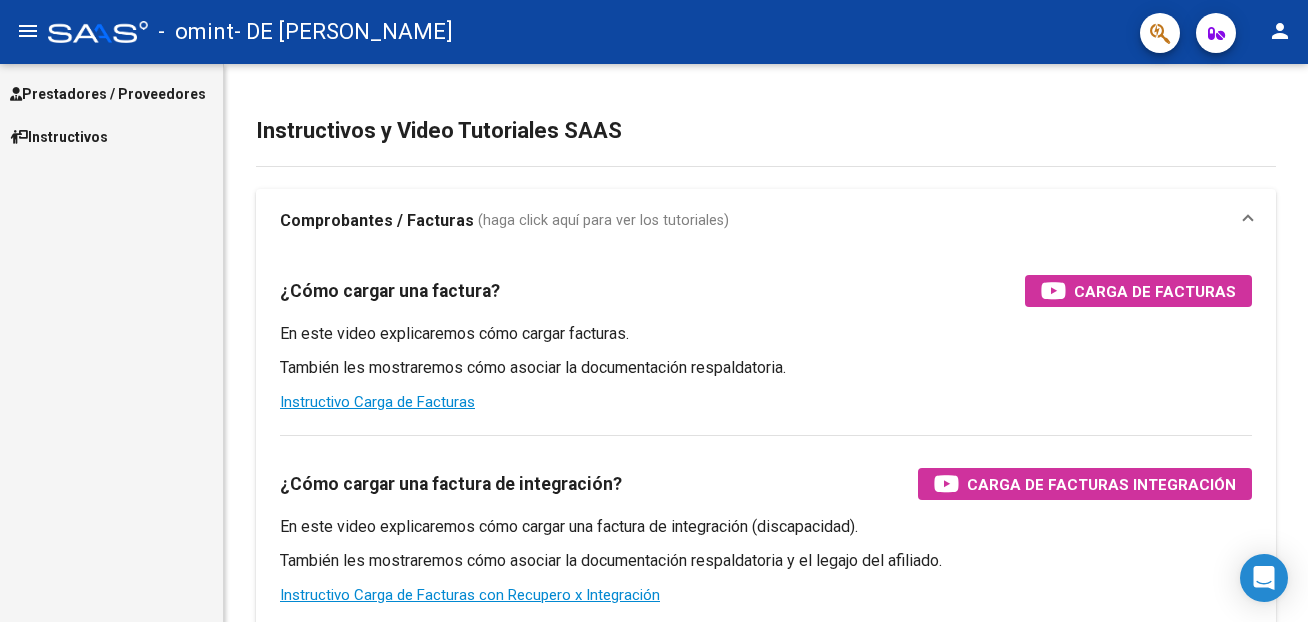 click on "Prestadores / Proveedores" at bounding box center [108, 94] 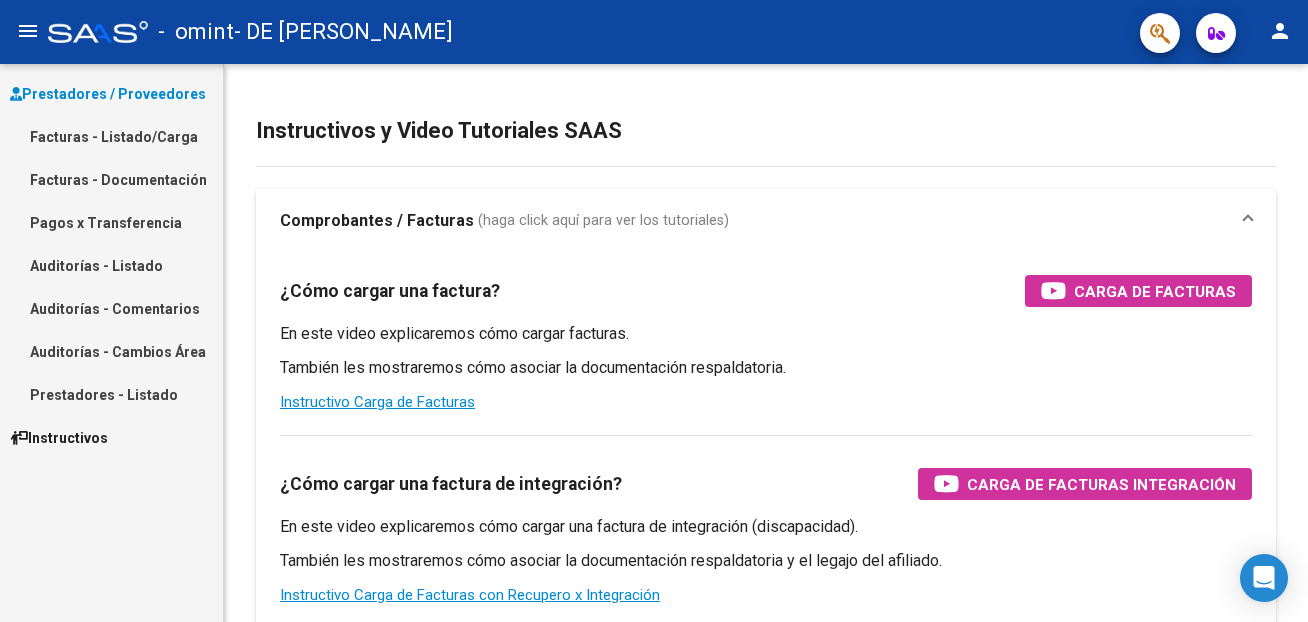 click on "Facturas - Listado/Carga" at bounding box center (111, 136) 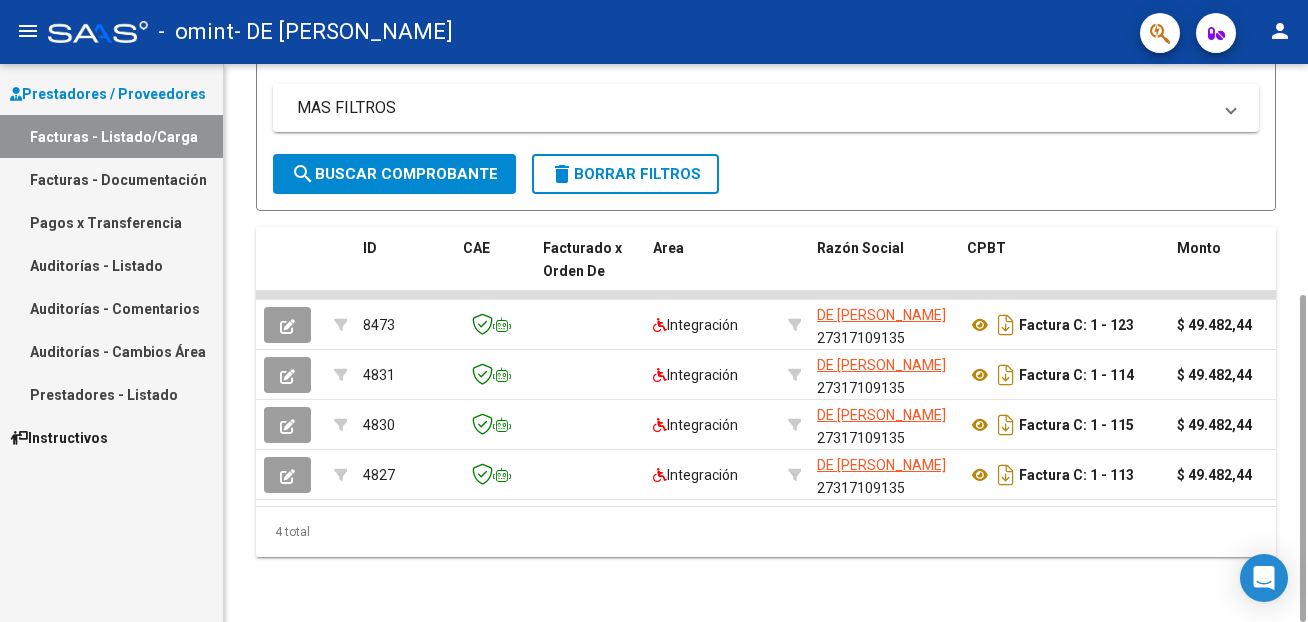 scroll, scrollTop: 0, scrollLeft: 0, axis: both 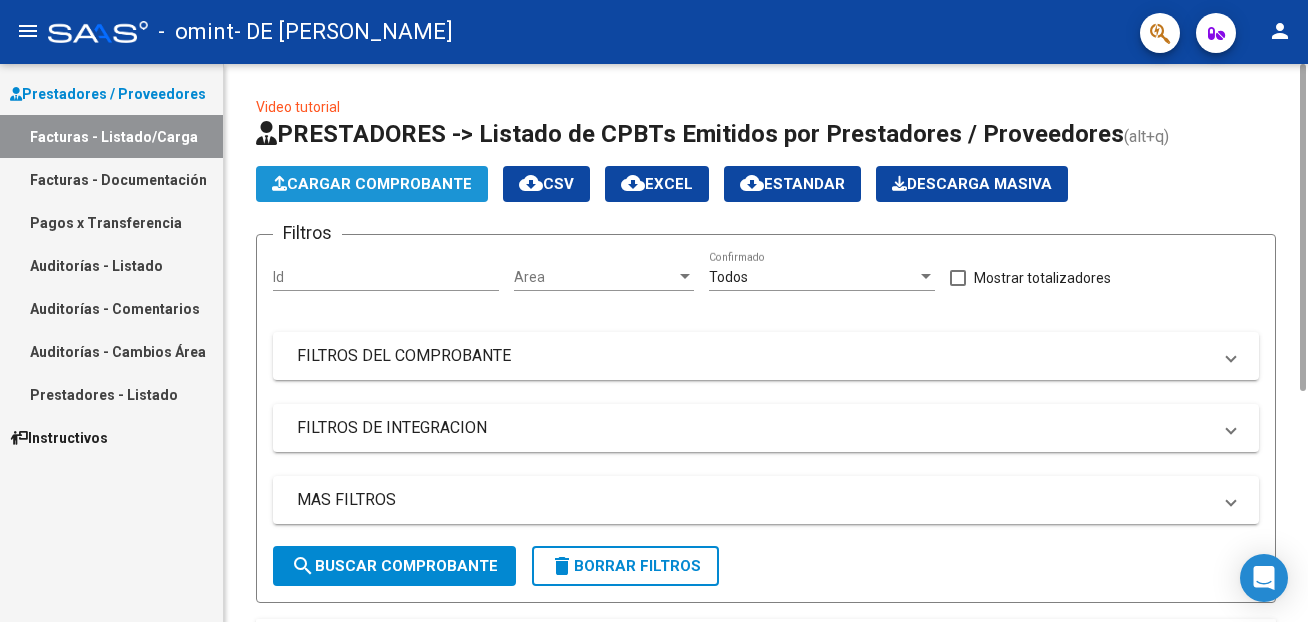 click on "Cargar Comprobante" 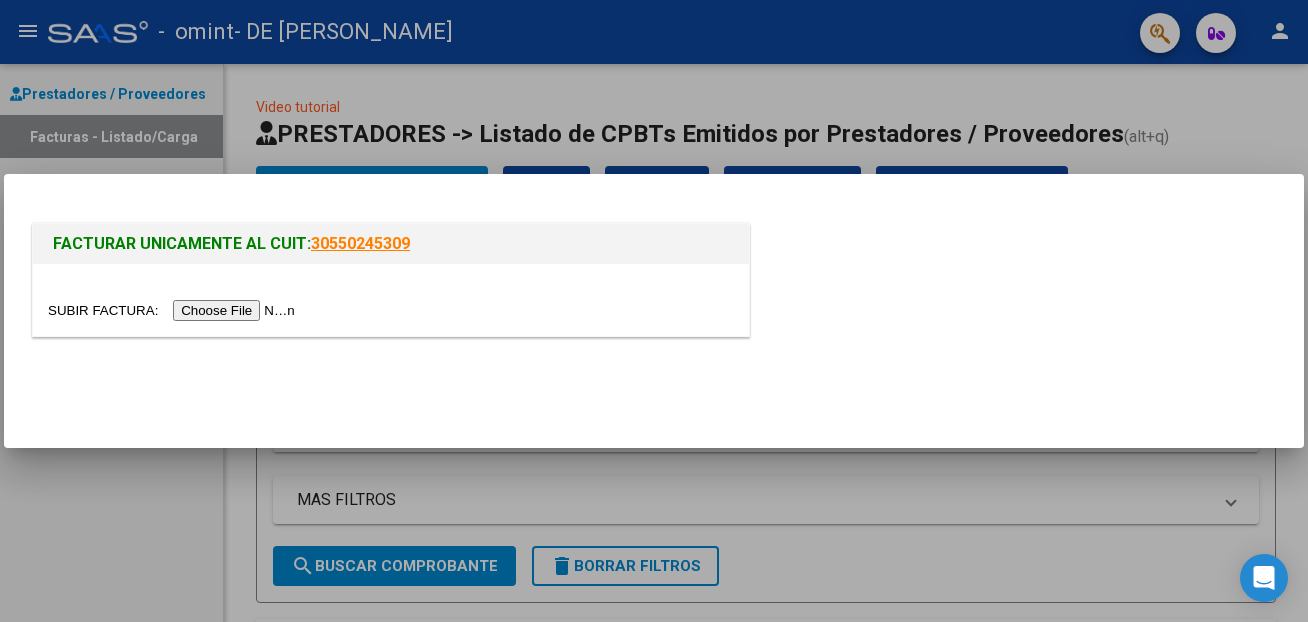 click at bounding box center (174, 310) 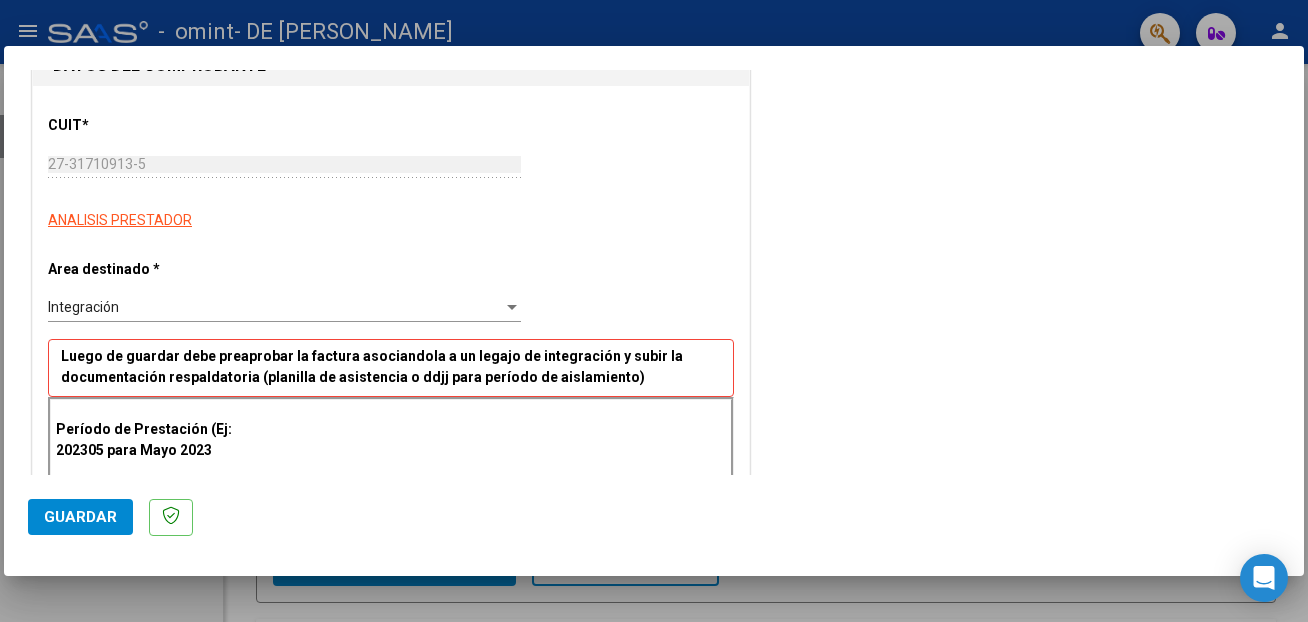 scroll, scrollTop: 510, scrollLeft: 0, axis: vertical 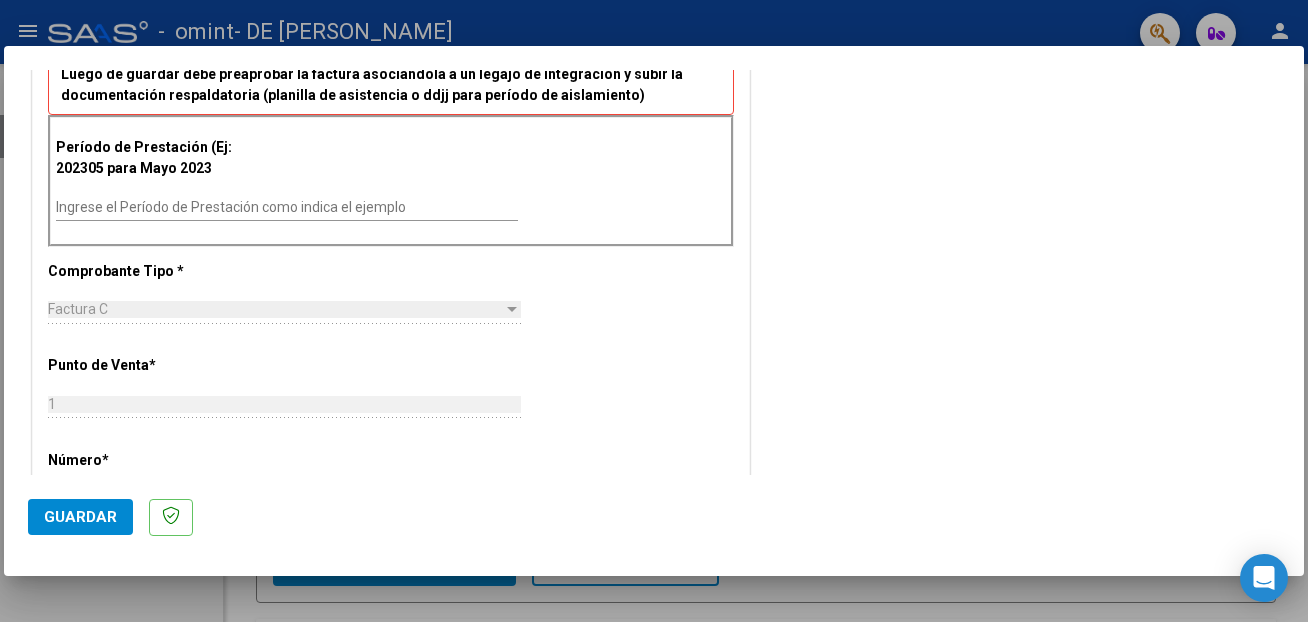 click on "Ingrese el Período de Prestación como indica el ejemplo" at bounding box center [287, 207] 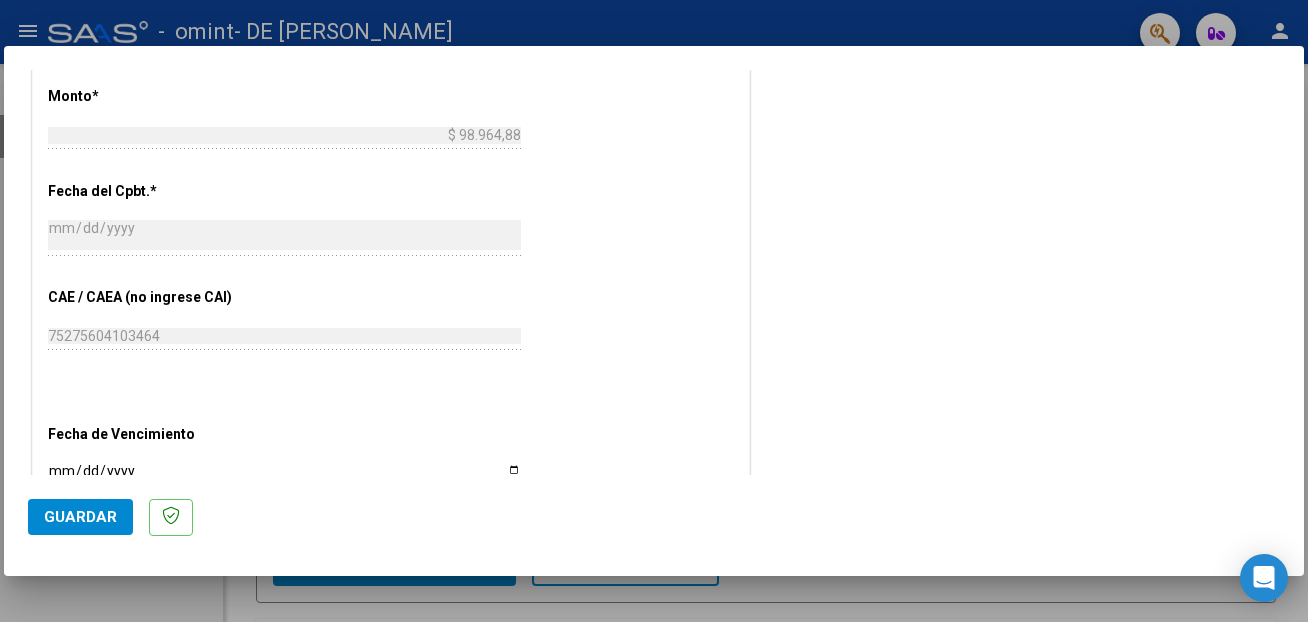 scroll, scrollTop: 1020, scrollLeft: 0, axis: vertical 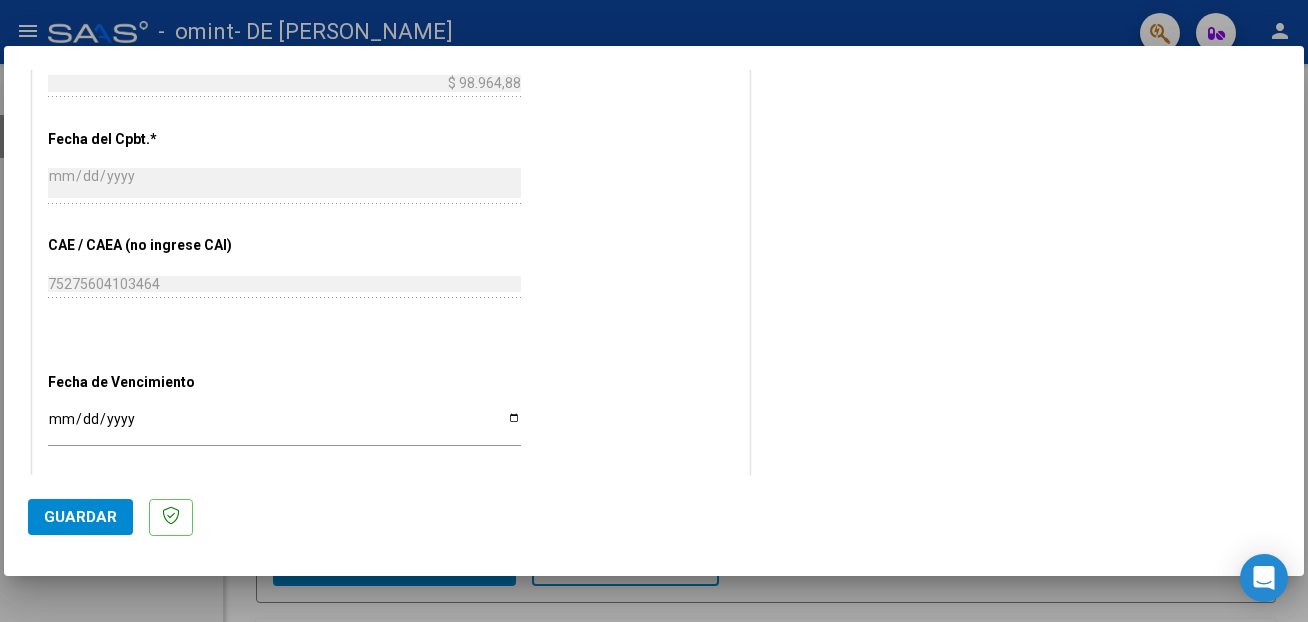 type on "202506" 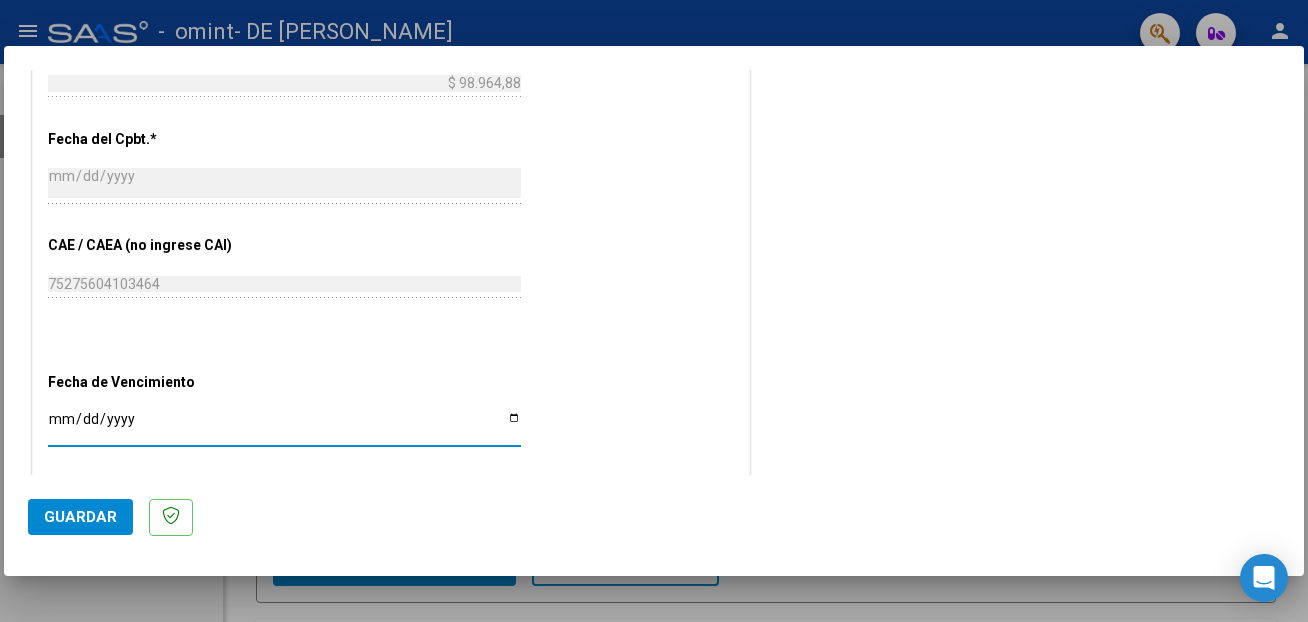 click on "Ingresar la fecha" at bounding box center (284, 426) 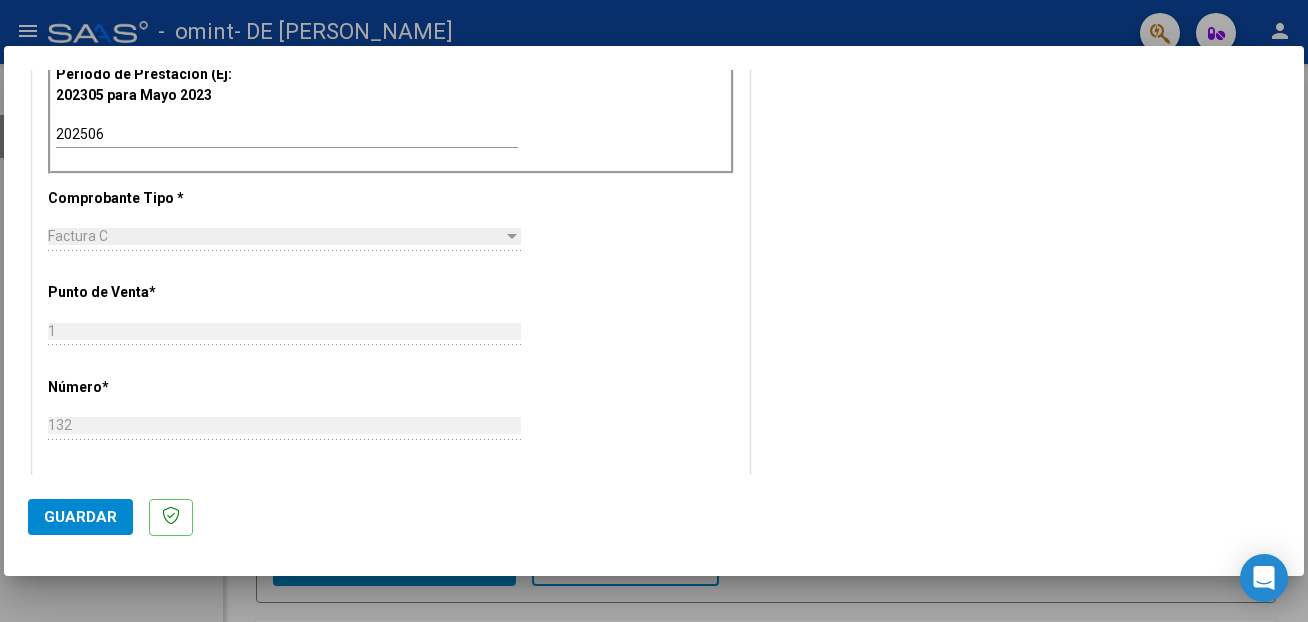 scroll, scrollTop: 787, scrollLeft: 0, axis: vertical 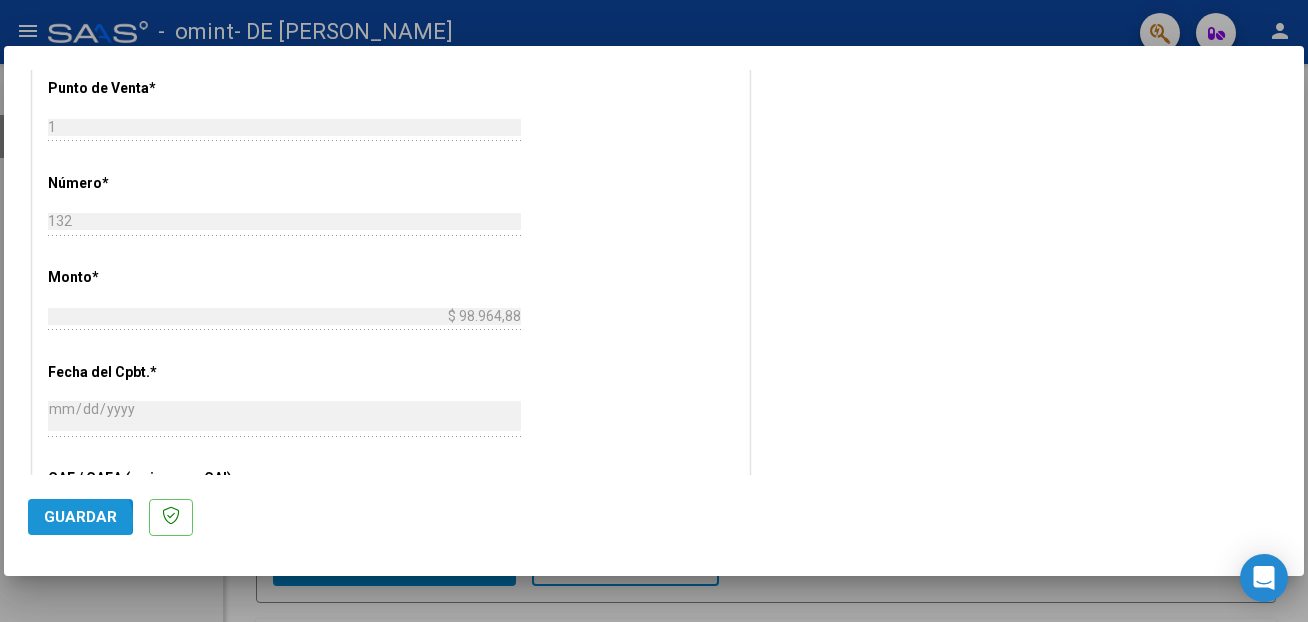 click on "Guardar" 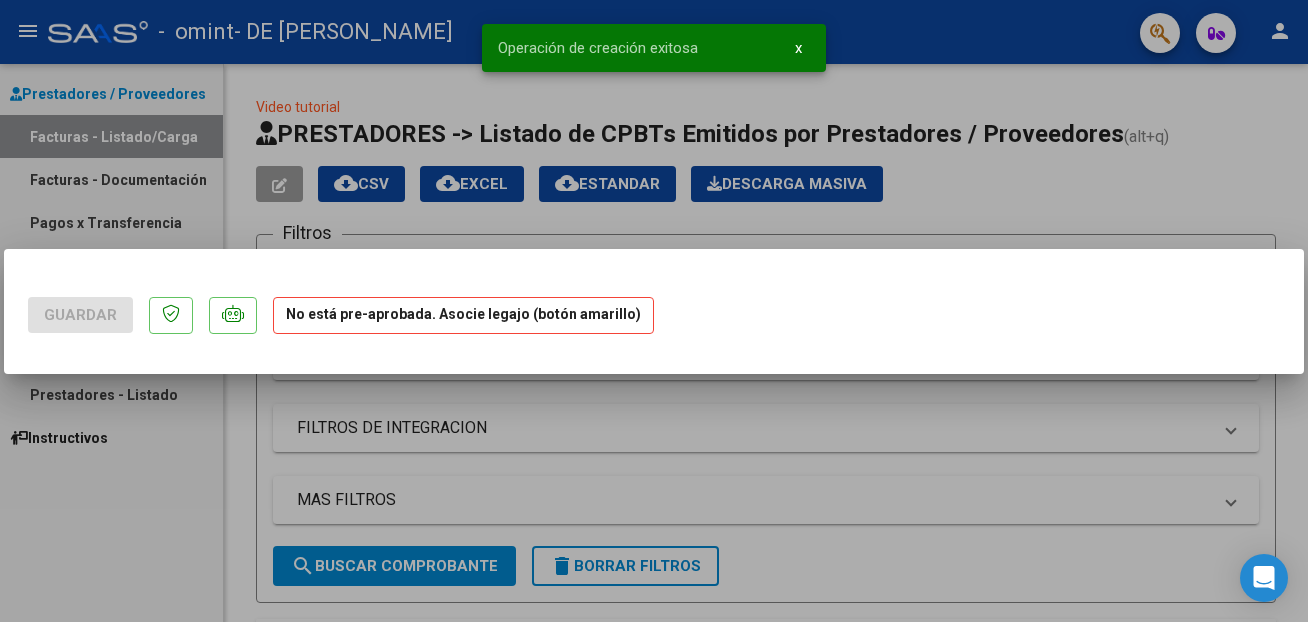scroll, scrollTop: 0, scrollLeft: 0, axis: both 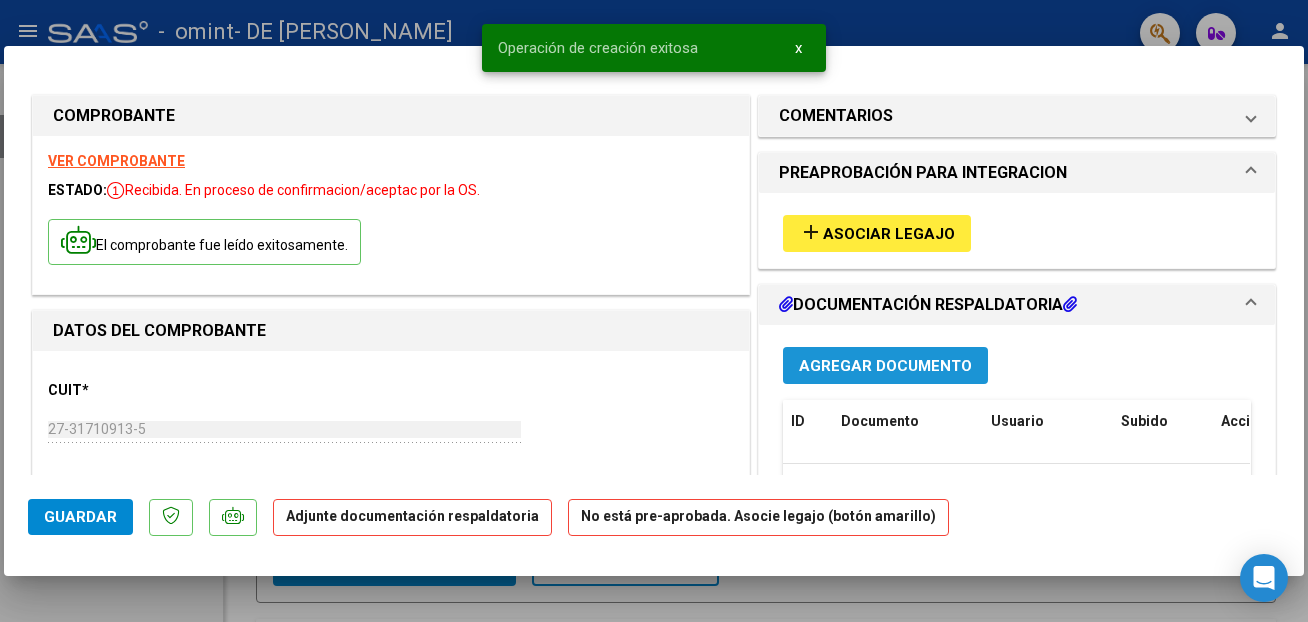 click on "Agregar Documento" at bounding box center [885, 366] 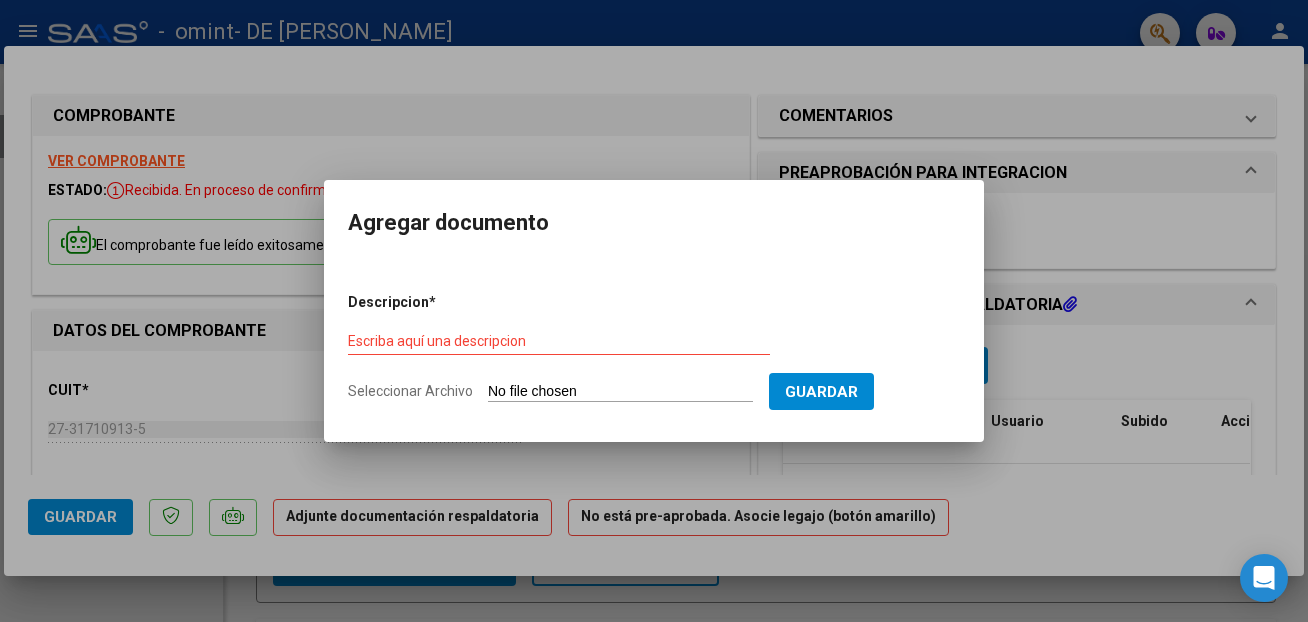 click on "Seleccionar Archivo" at bounding box center [620, 392] 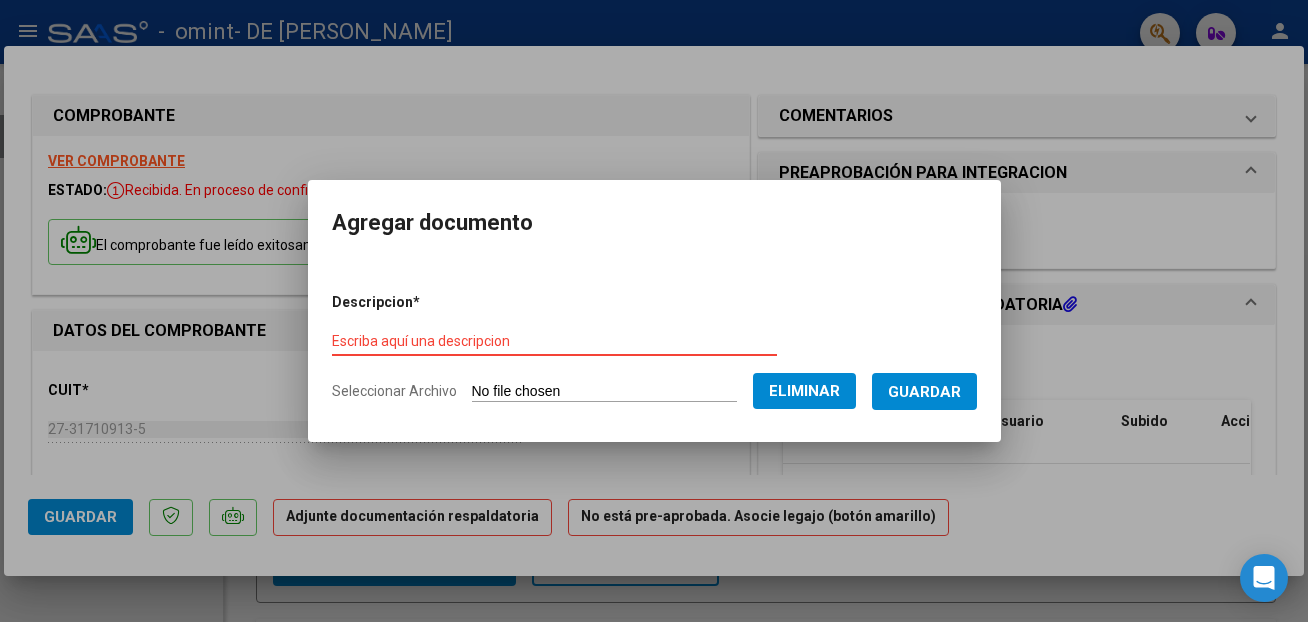 click on "Escriba aquí una descripcion" at bounding box center [554, 341] 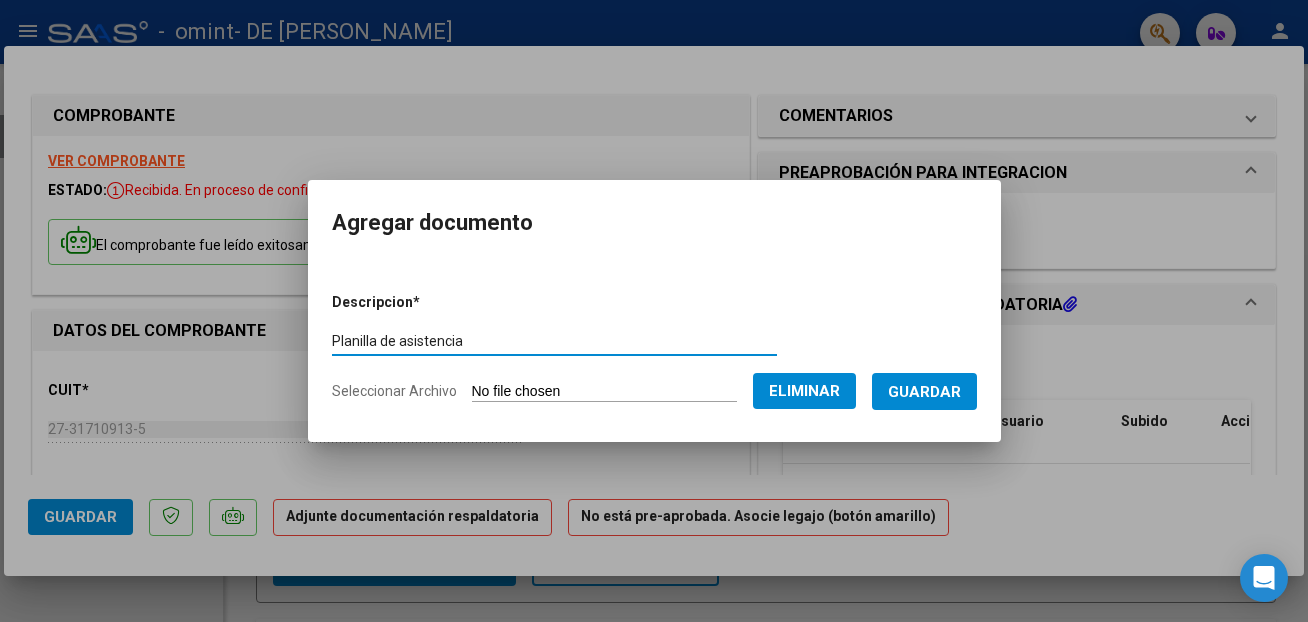 type on "Planilla de asistencia" 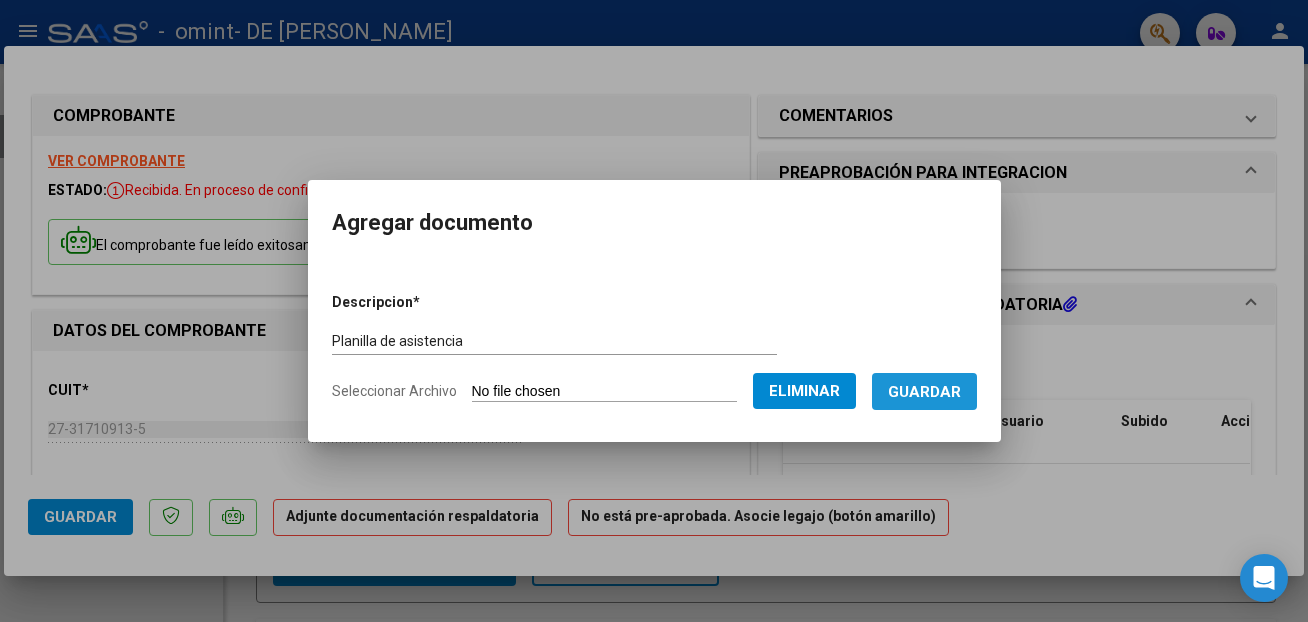 click on "Guardar" at bounding box center (924, 392) 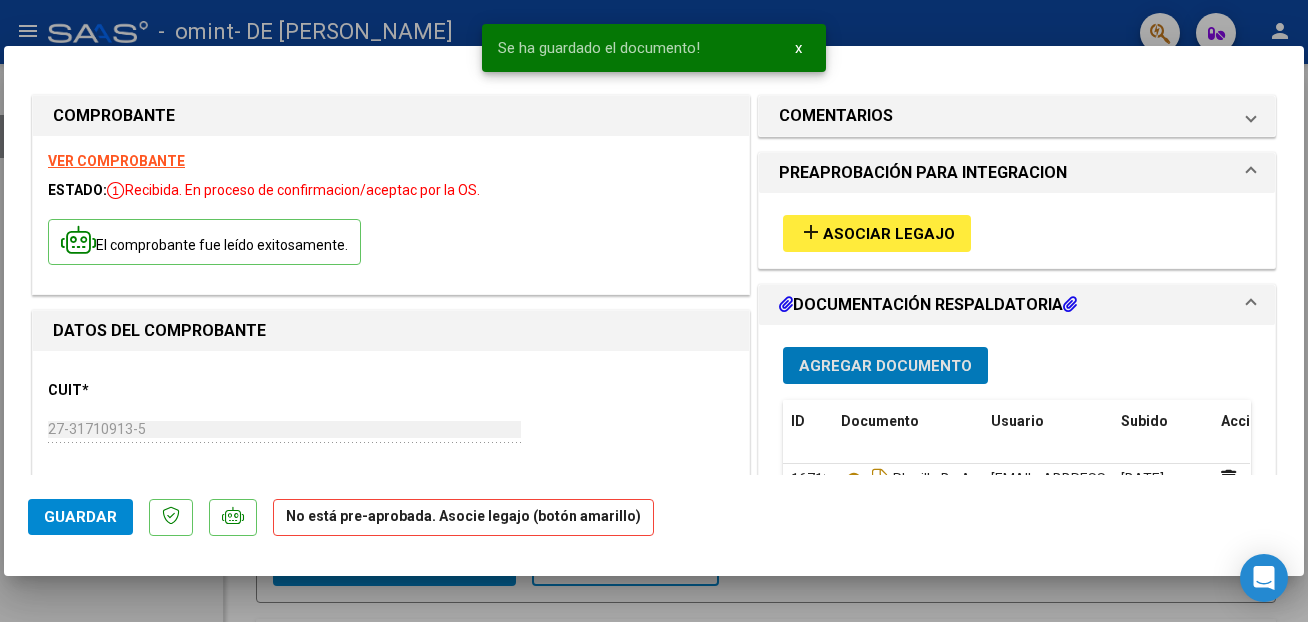 click on "Agregar Documento" at bounding box center [885, 366] 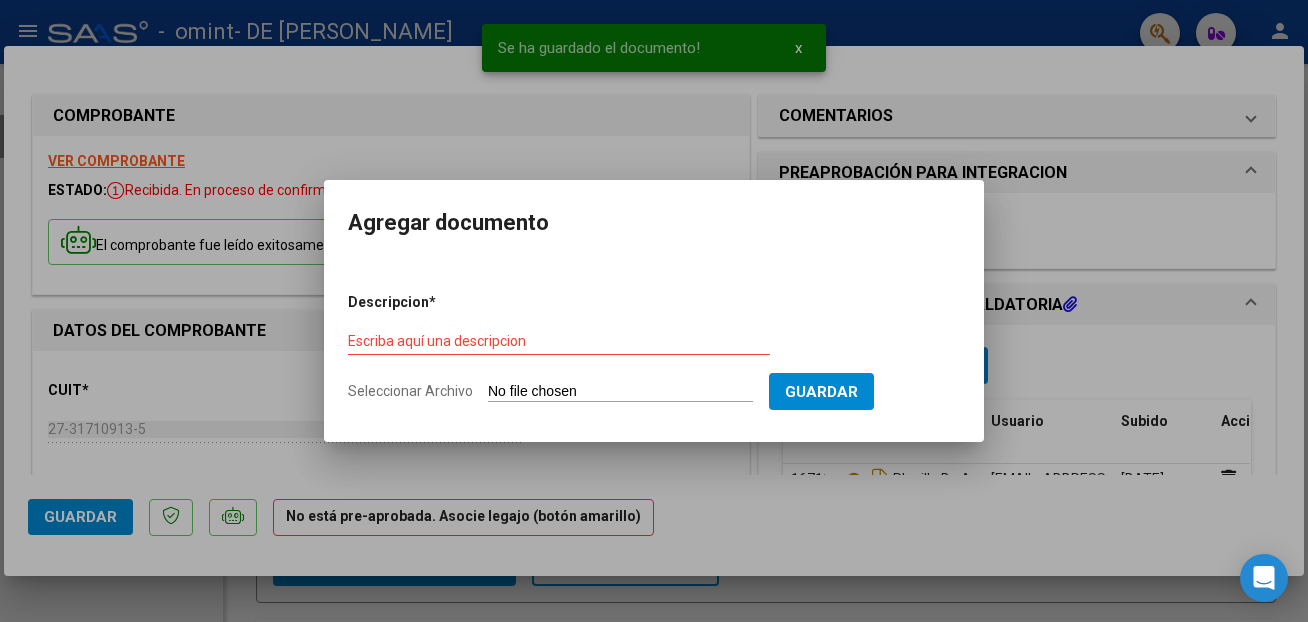 click on "Seleccionar Archivo" at bounding box center [620, 392] 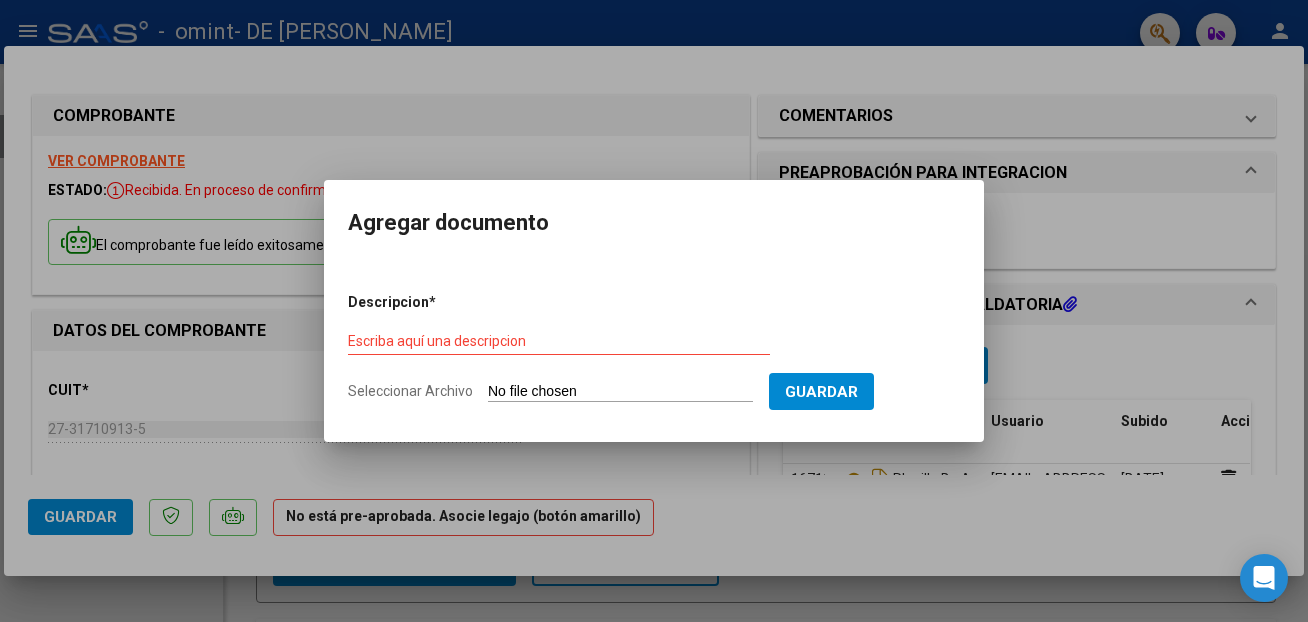 type on "C:\fakepath\informe semestral.pdf" 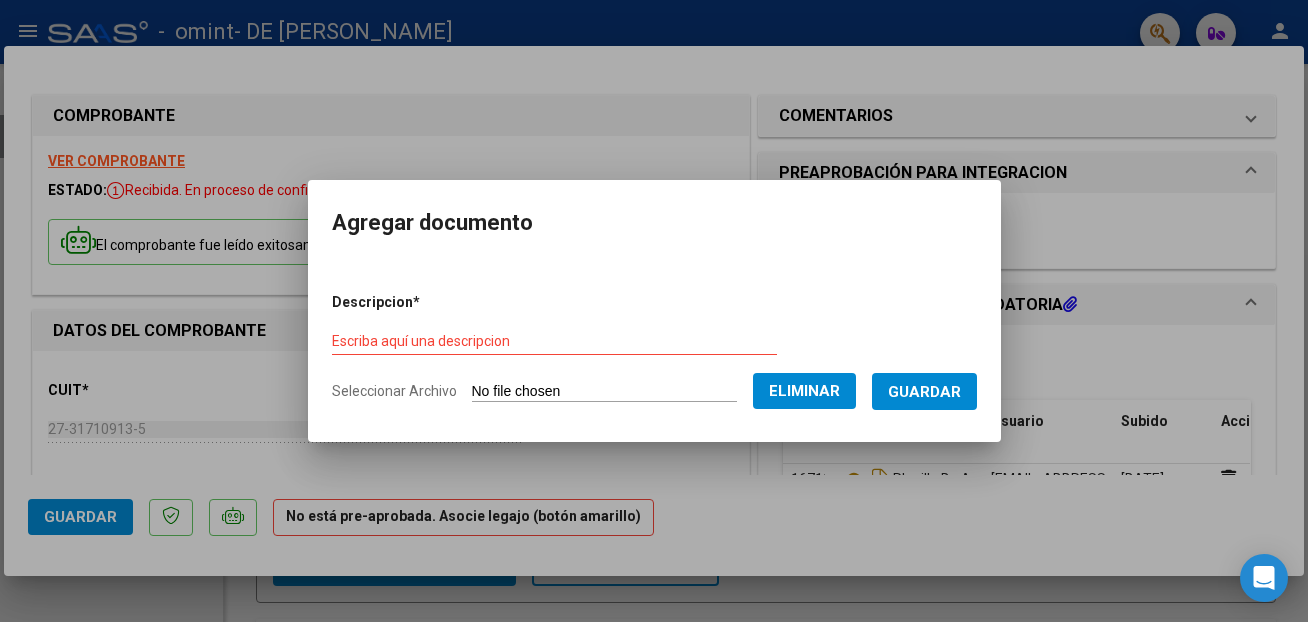 click on "Escriba aquí una descripcion" at bounding box center [554, 341] 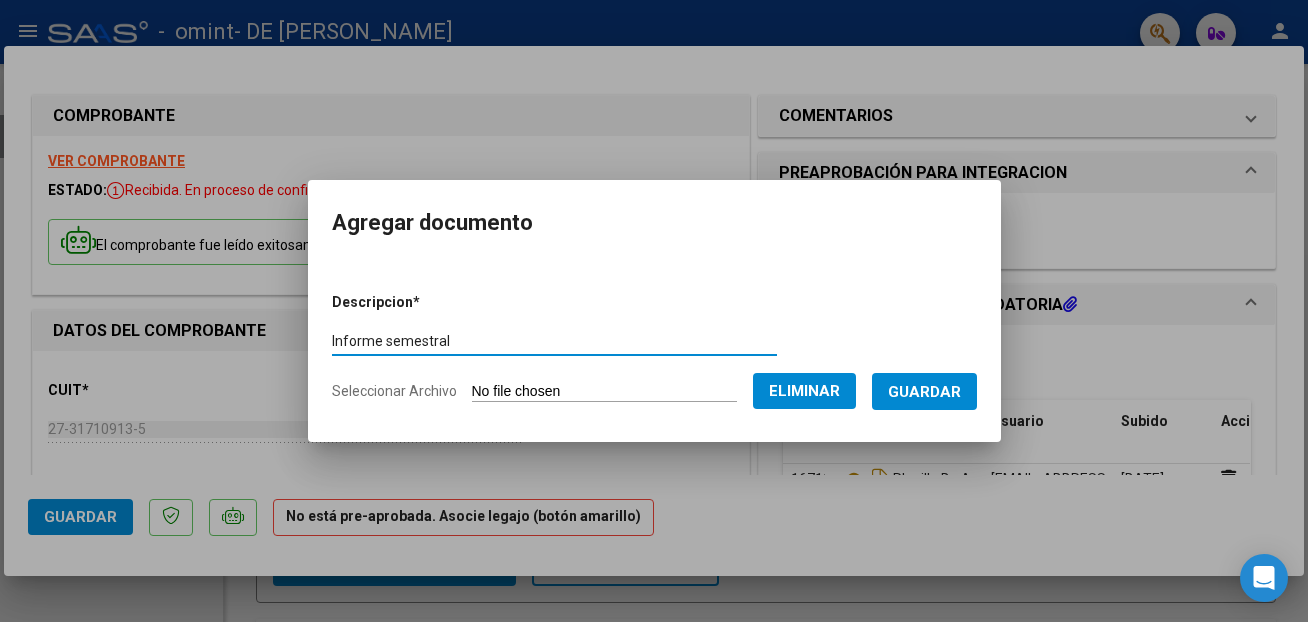 type on "Informe semestral" 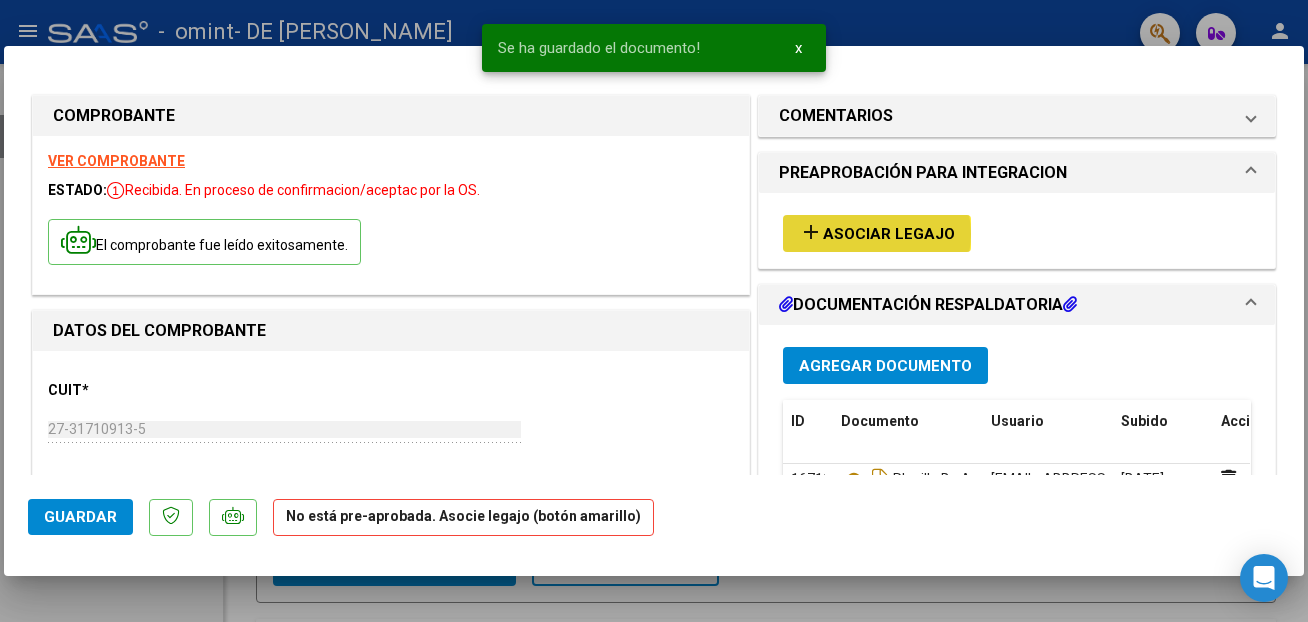click on "Asociar Legajo" at bounding box center (889, 234) 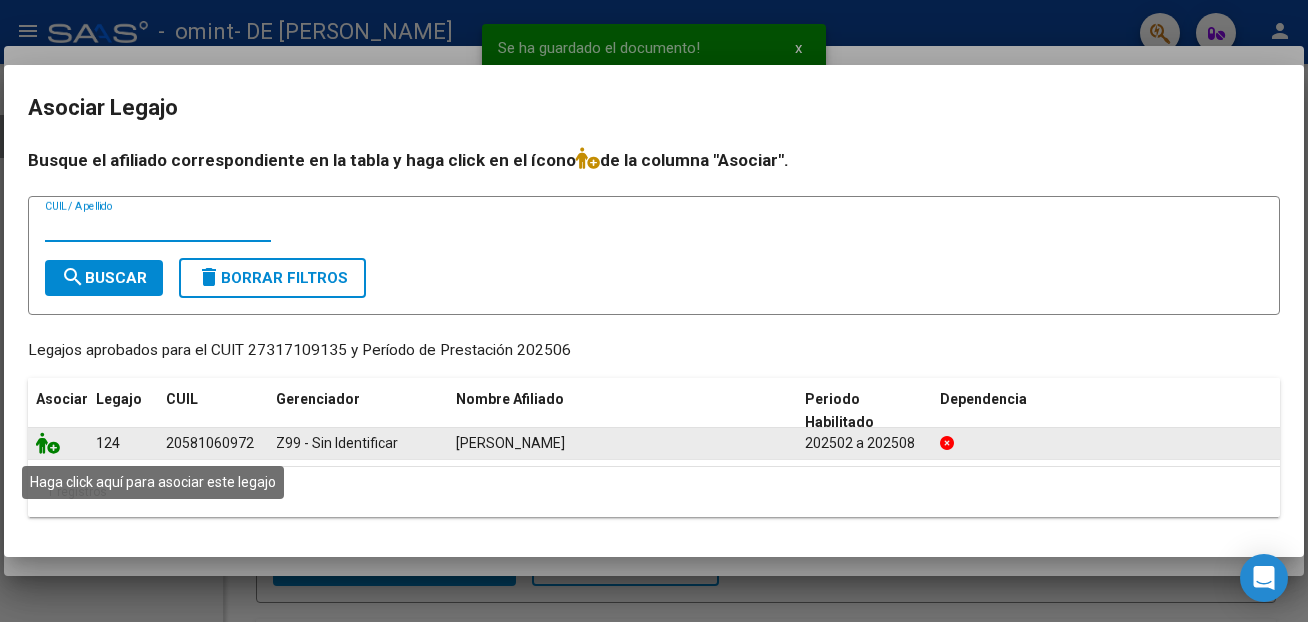 click 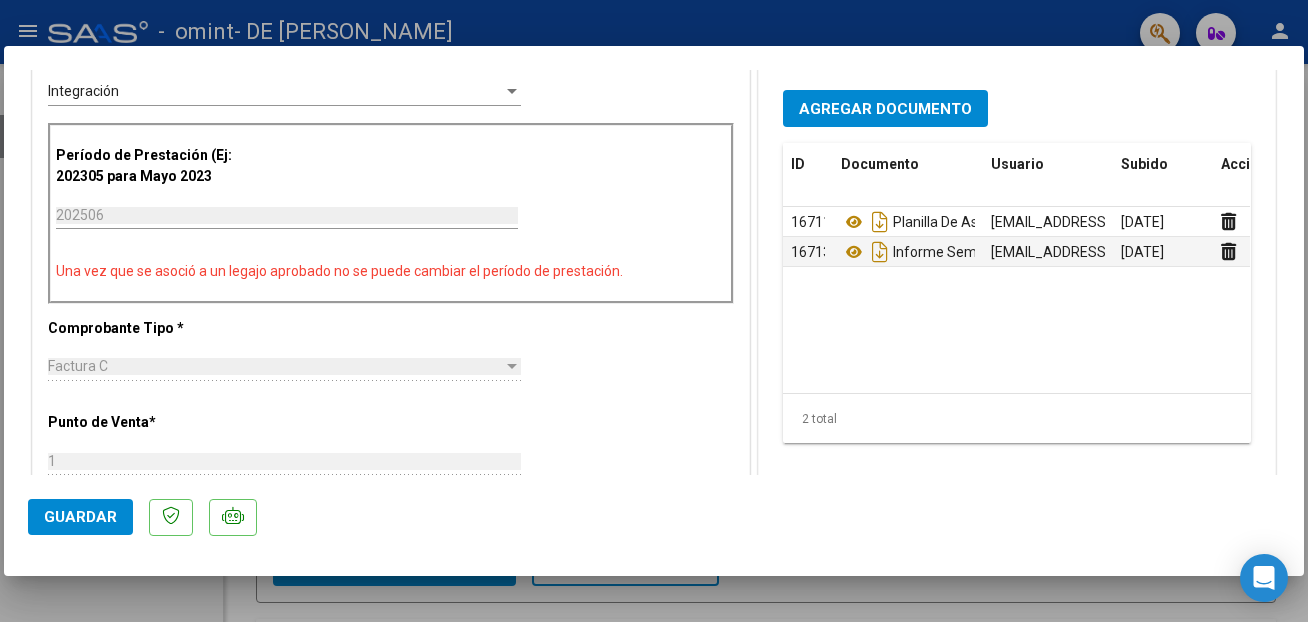 scroll, scrollTop: 510, scrollLeft: 0, axis: vertical 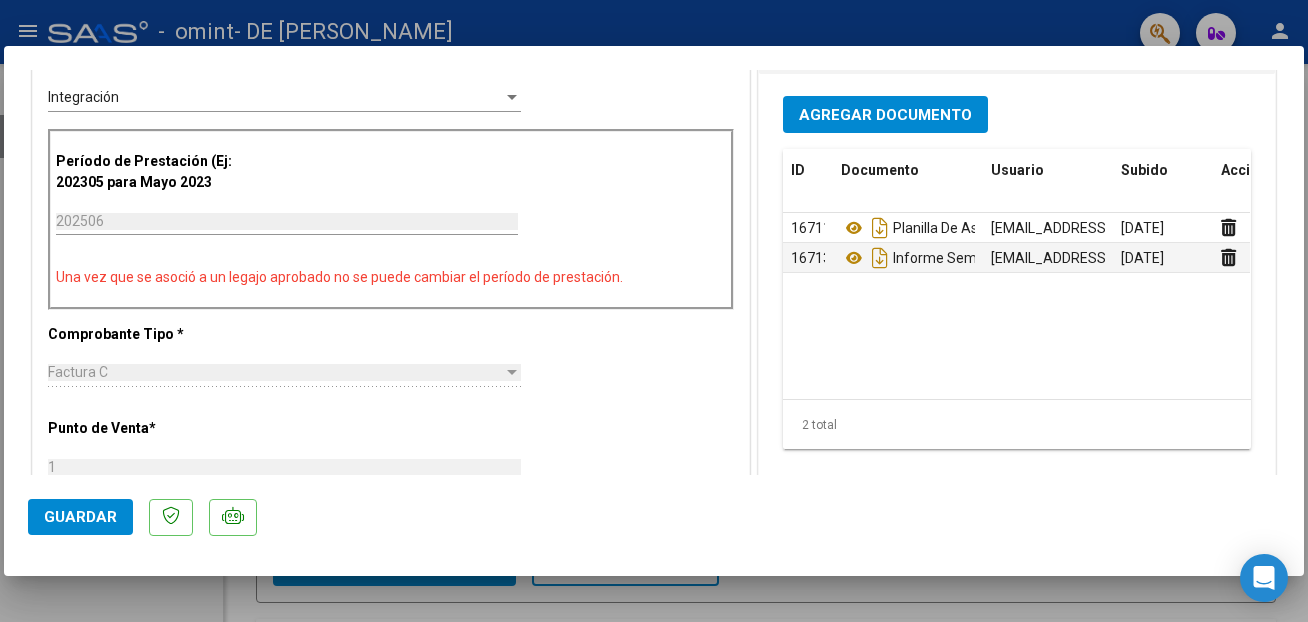 click on "Guardar" 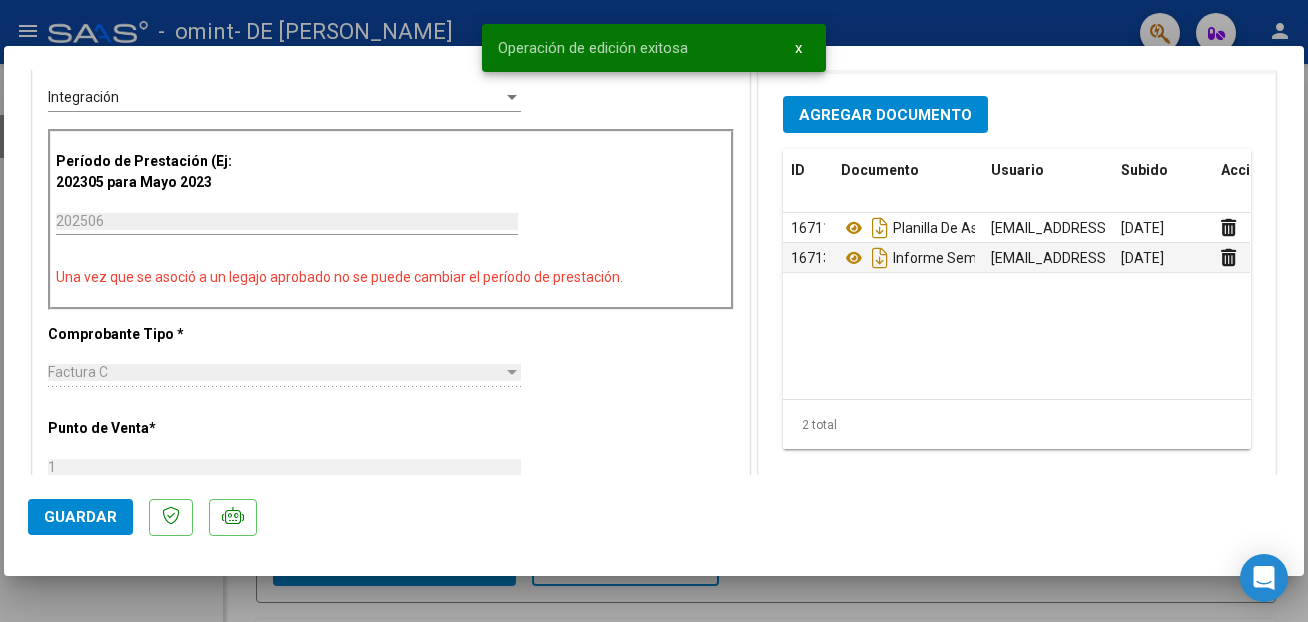 click at bounding box center (654, 311) 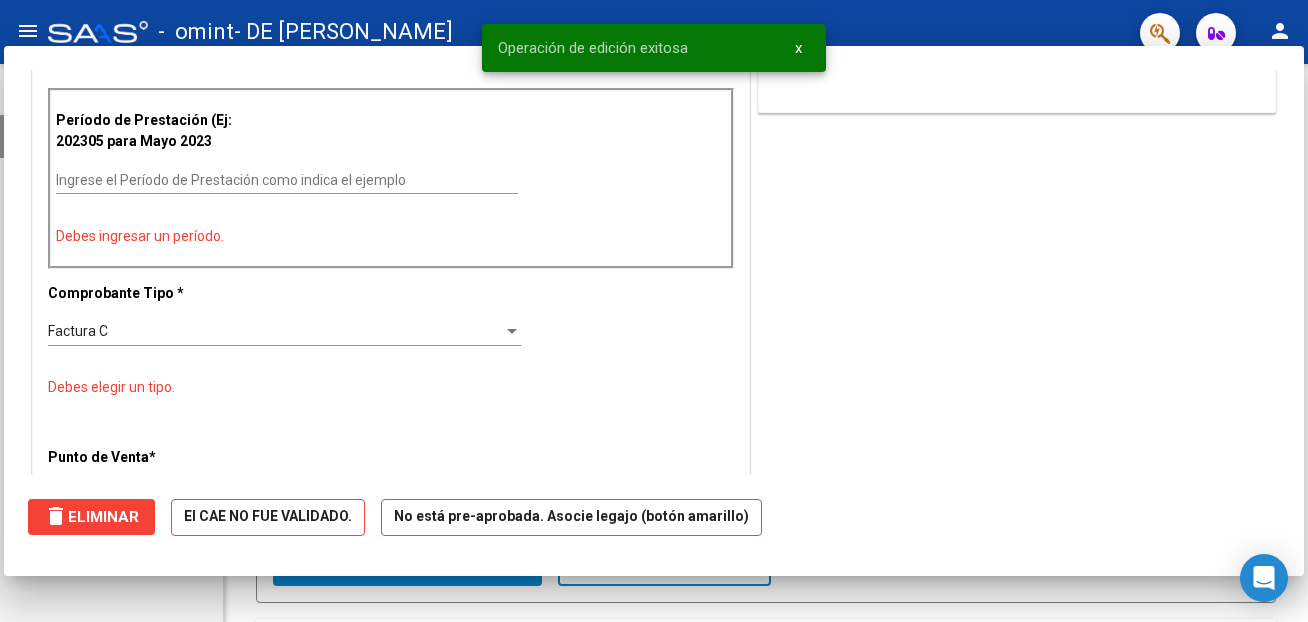 scroll, scrollTop: 0, scrollLeft: 0, axis: both 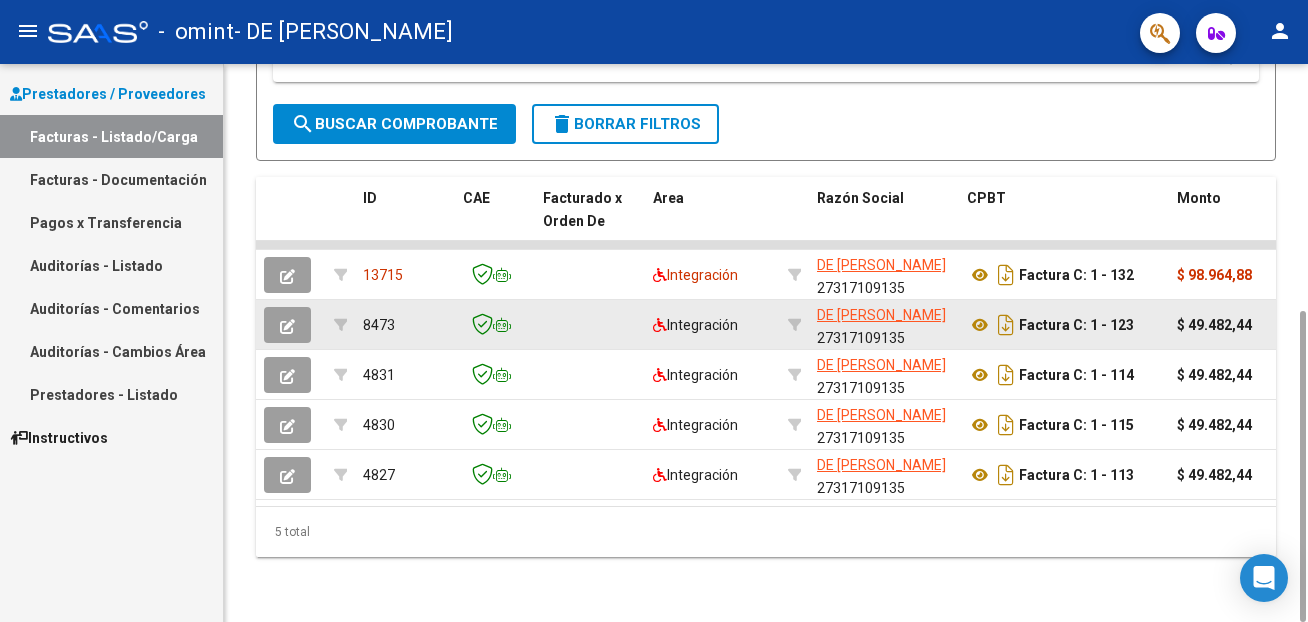 click 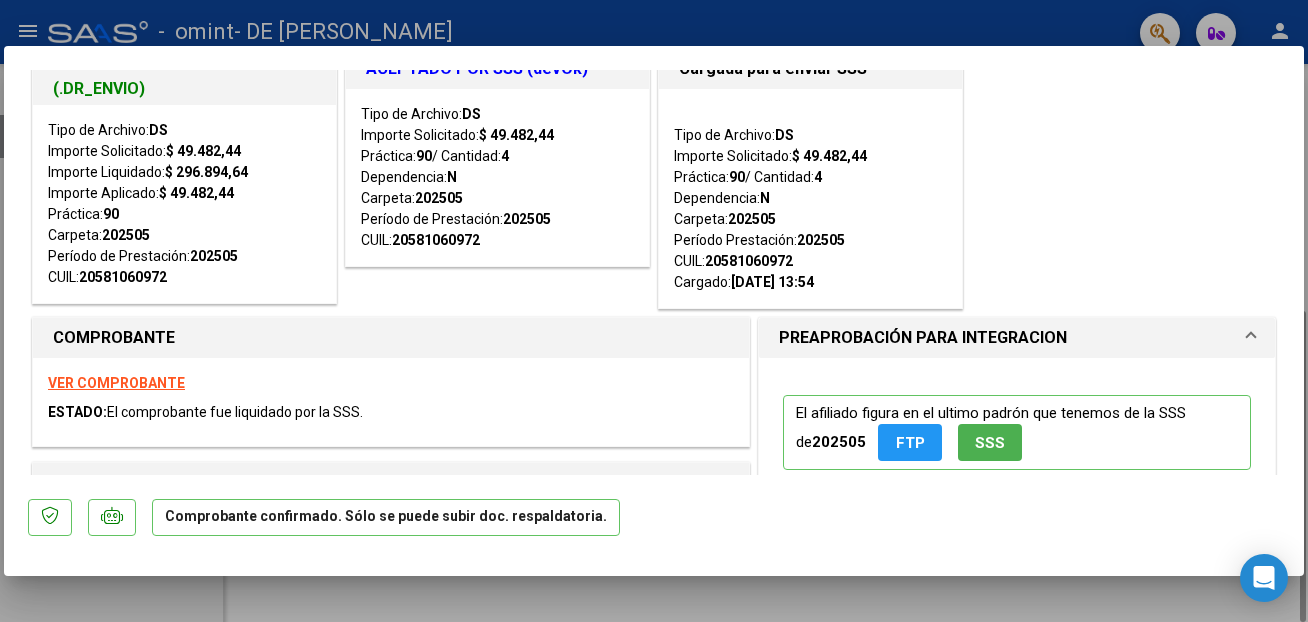 scroll, scrollTop: 0, scrollLeft: 0, axis: both 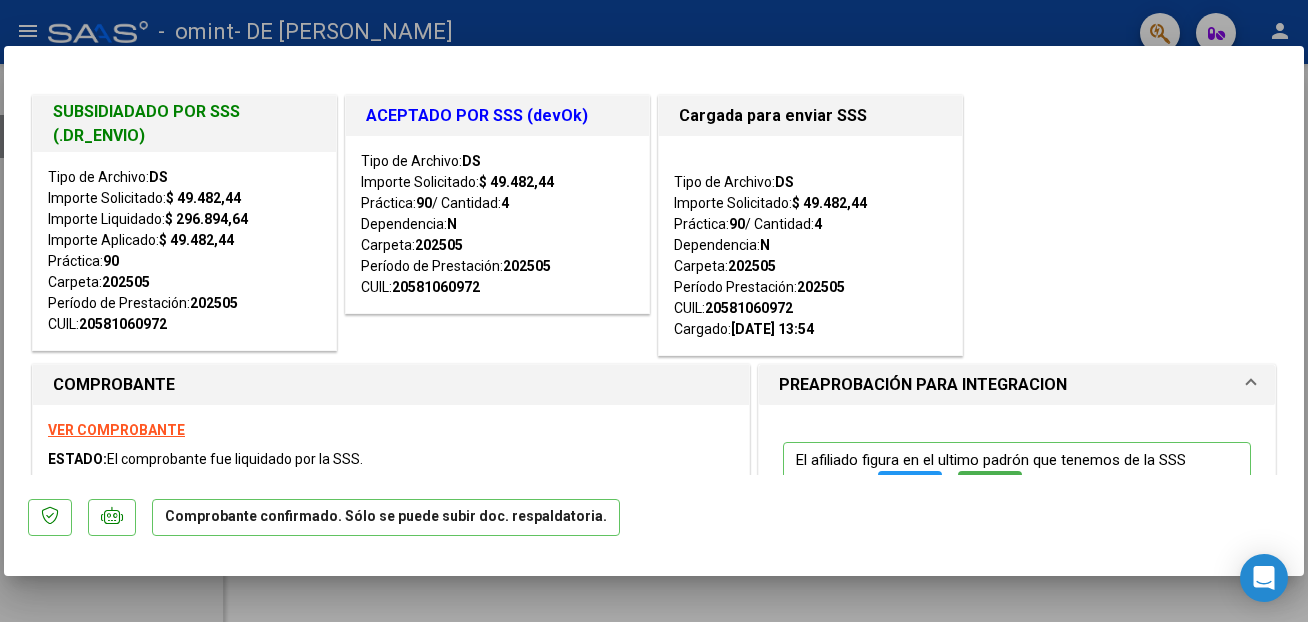 click at bounding box center (654, 311) 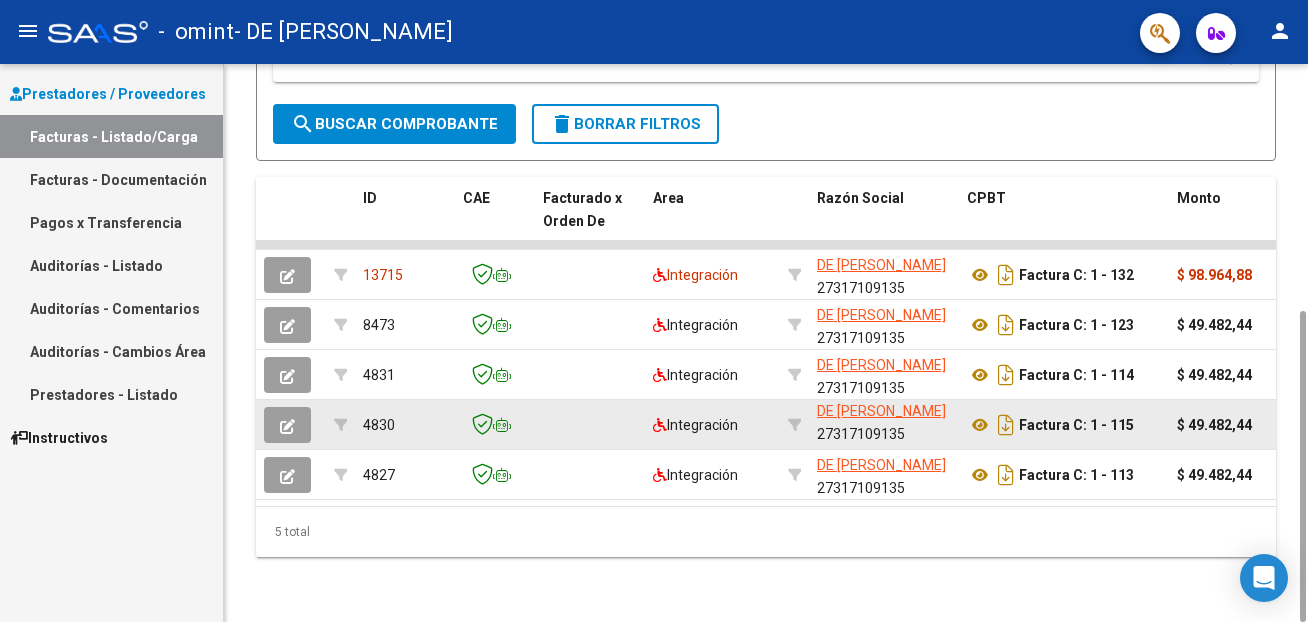scroll, scrollTop: 26, scrollLeft: 0, axis: vertical 